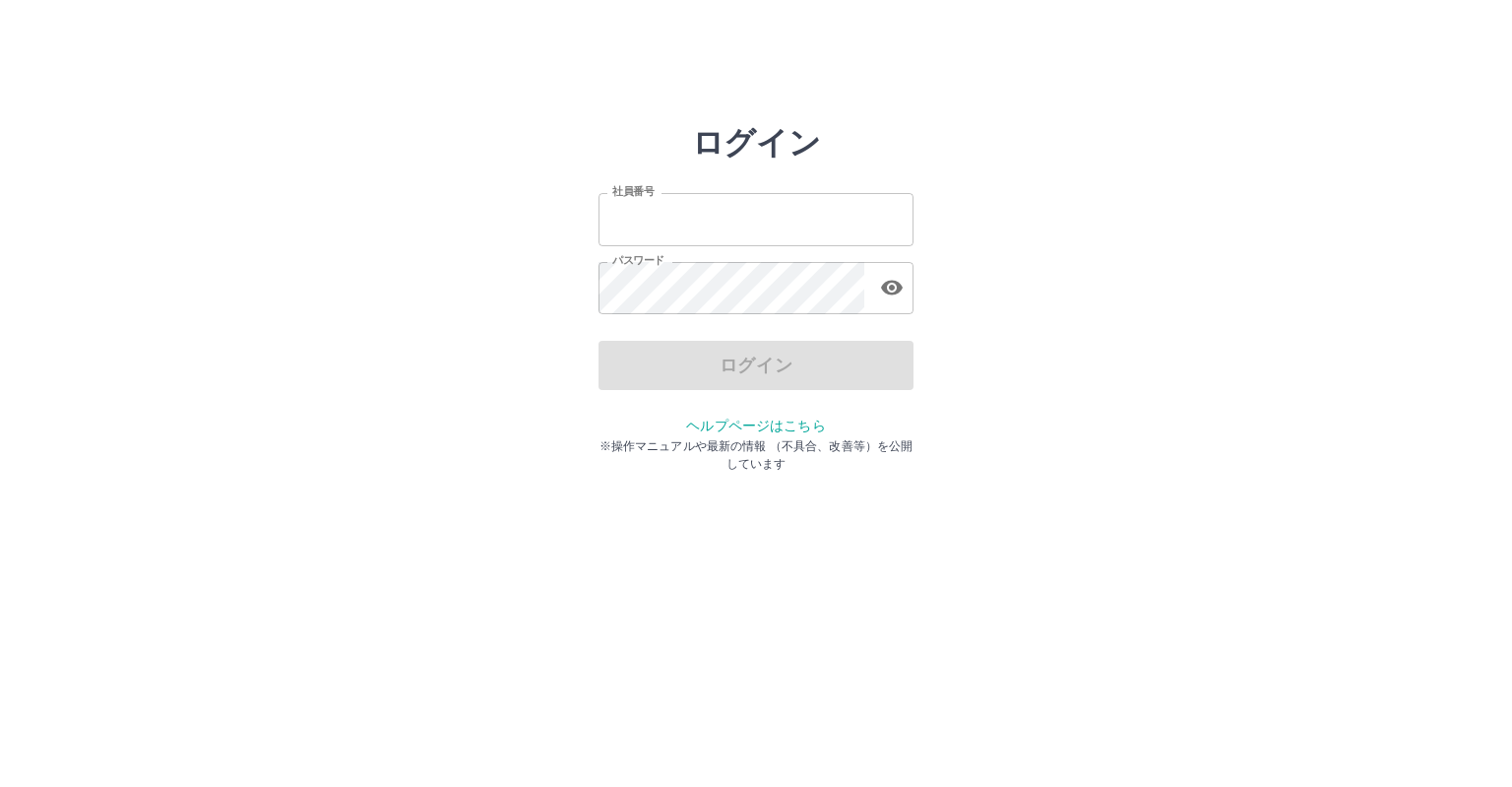 scroll, scrollTop: 0, scrollLeft: 0, axis: both 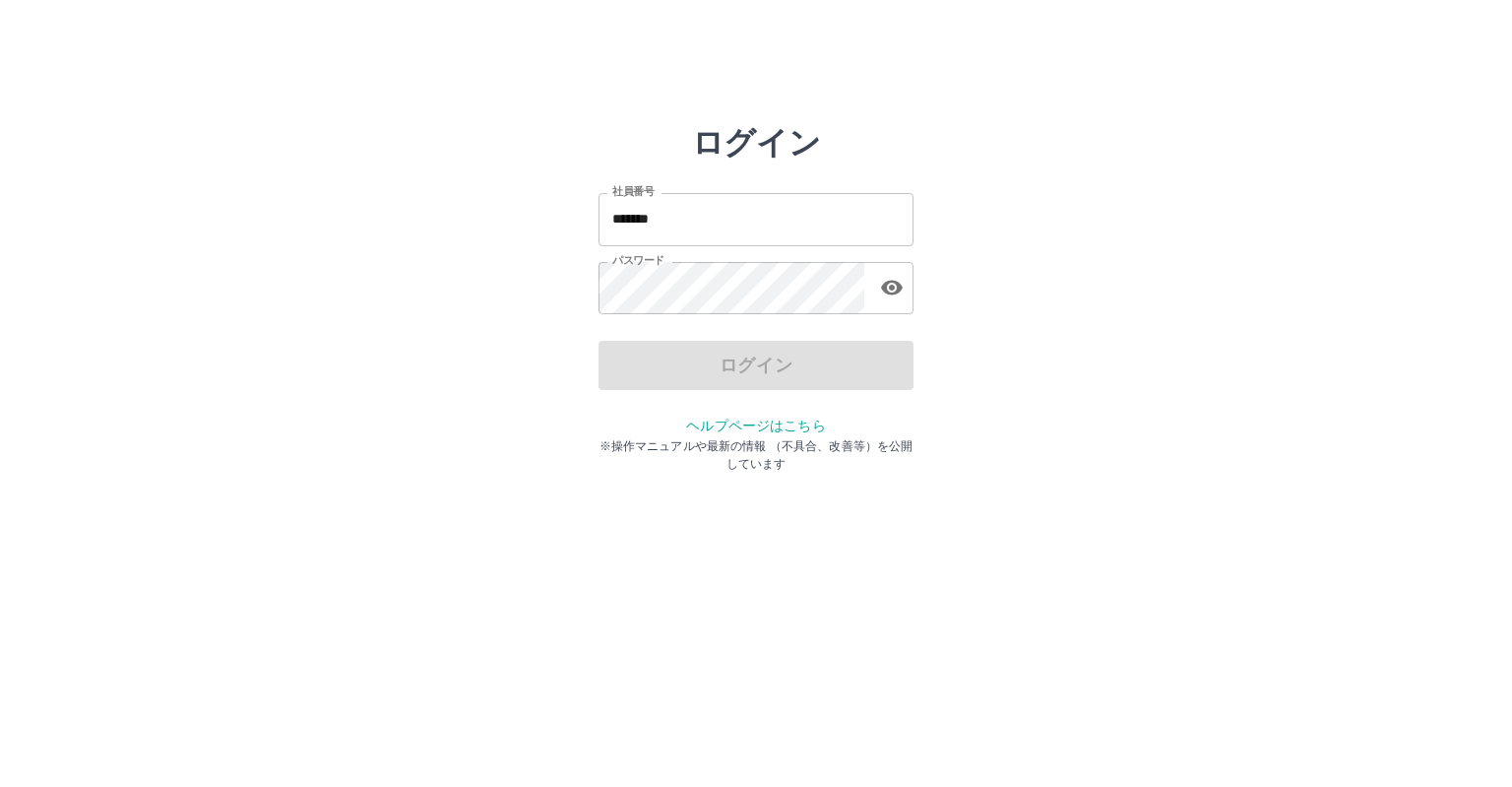 click on "ログイン" at bounding box center (756, 365) 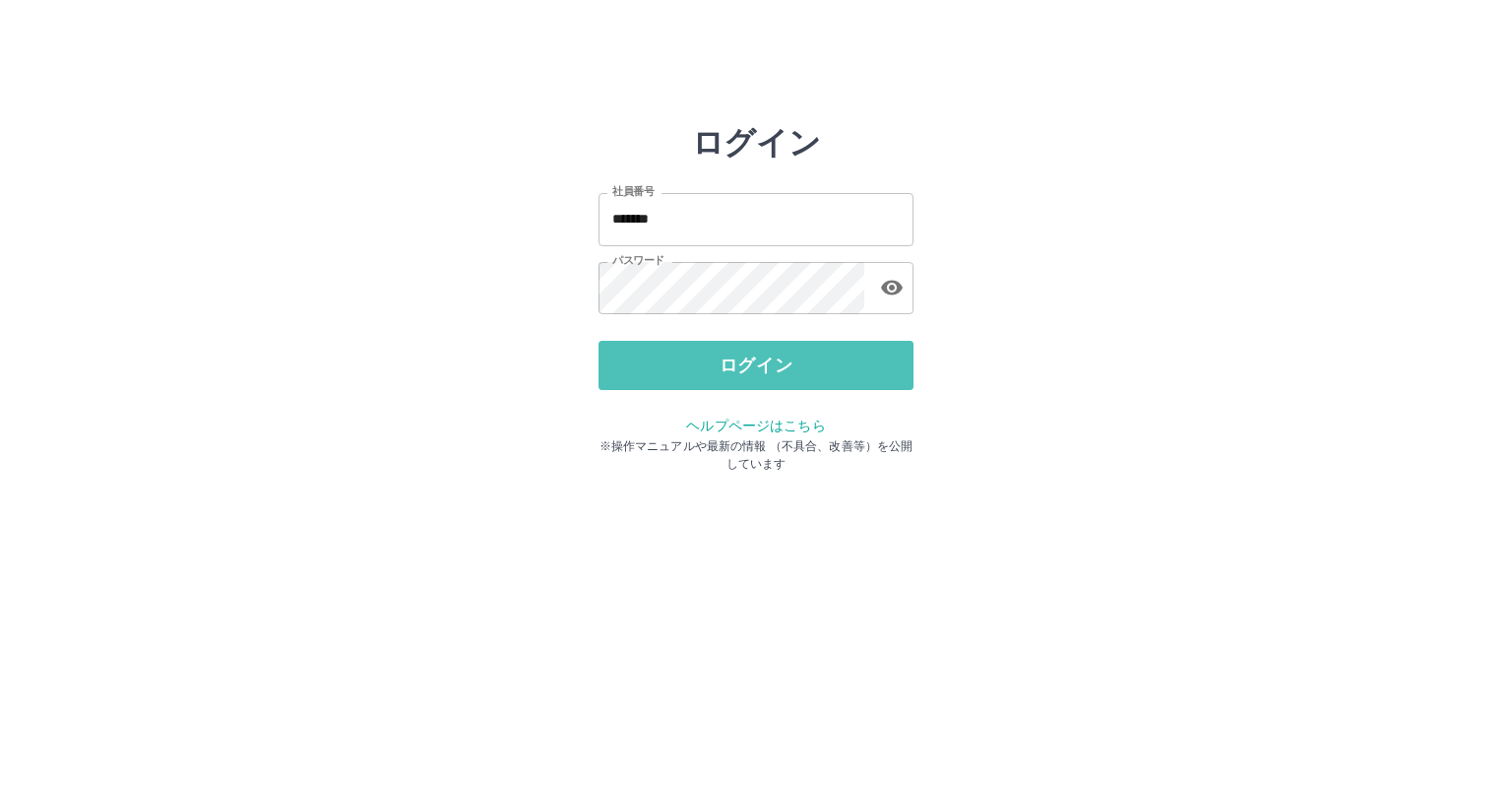click on "ログイン" at bounding box center (756, 365) 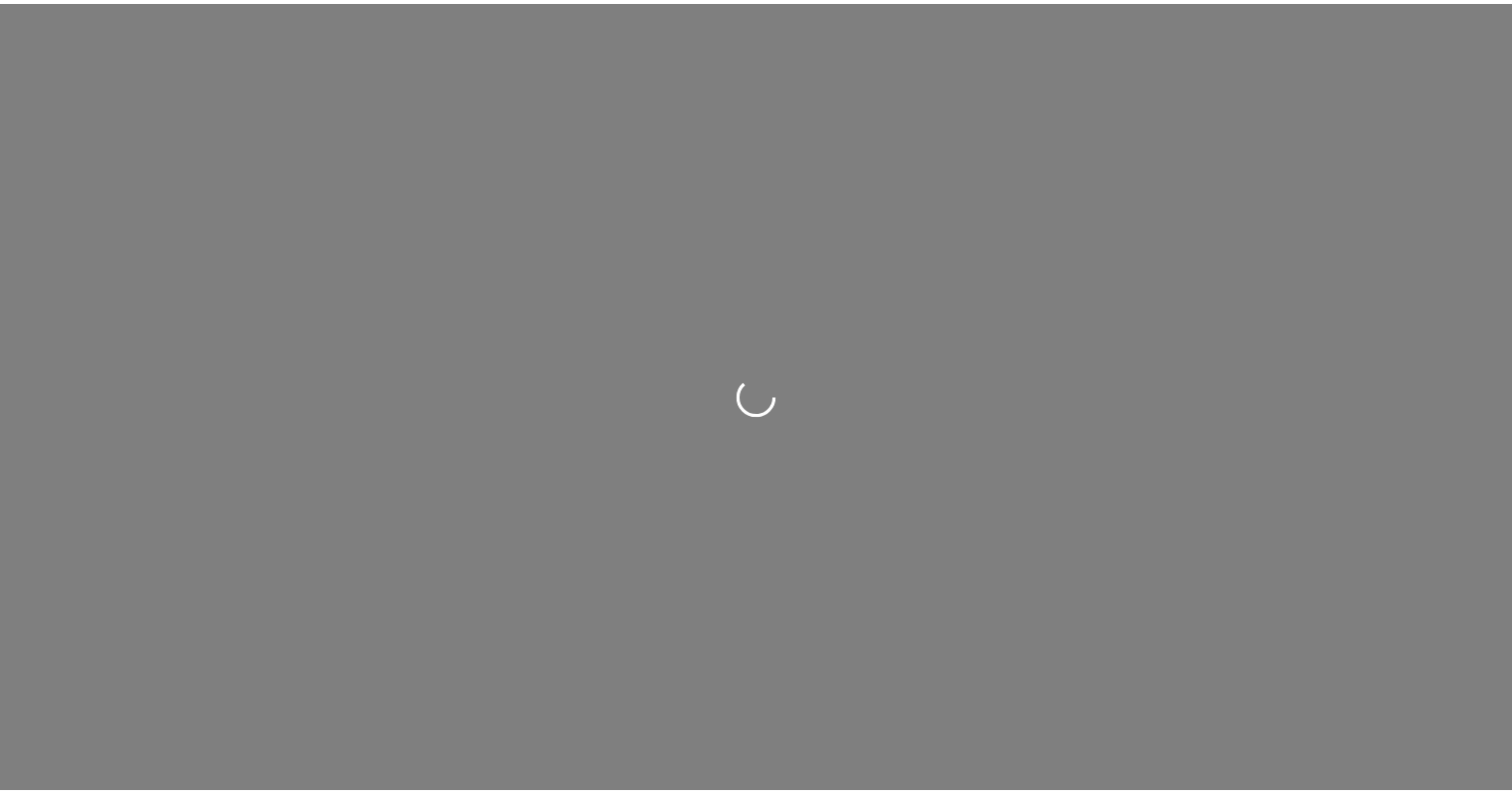 scroll, scrollTop: 0, scrollLeft: 0, axis: both 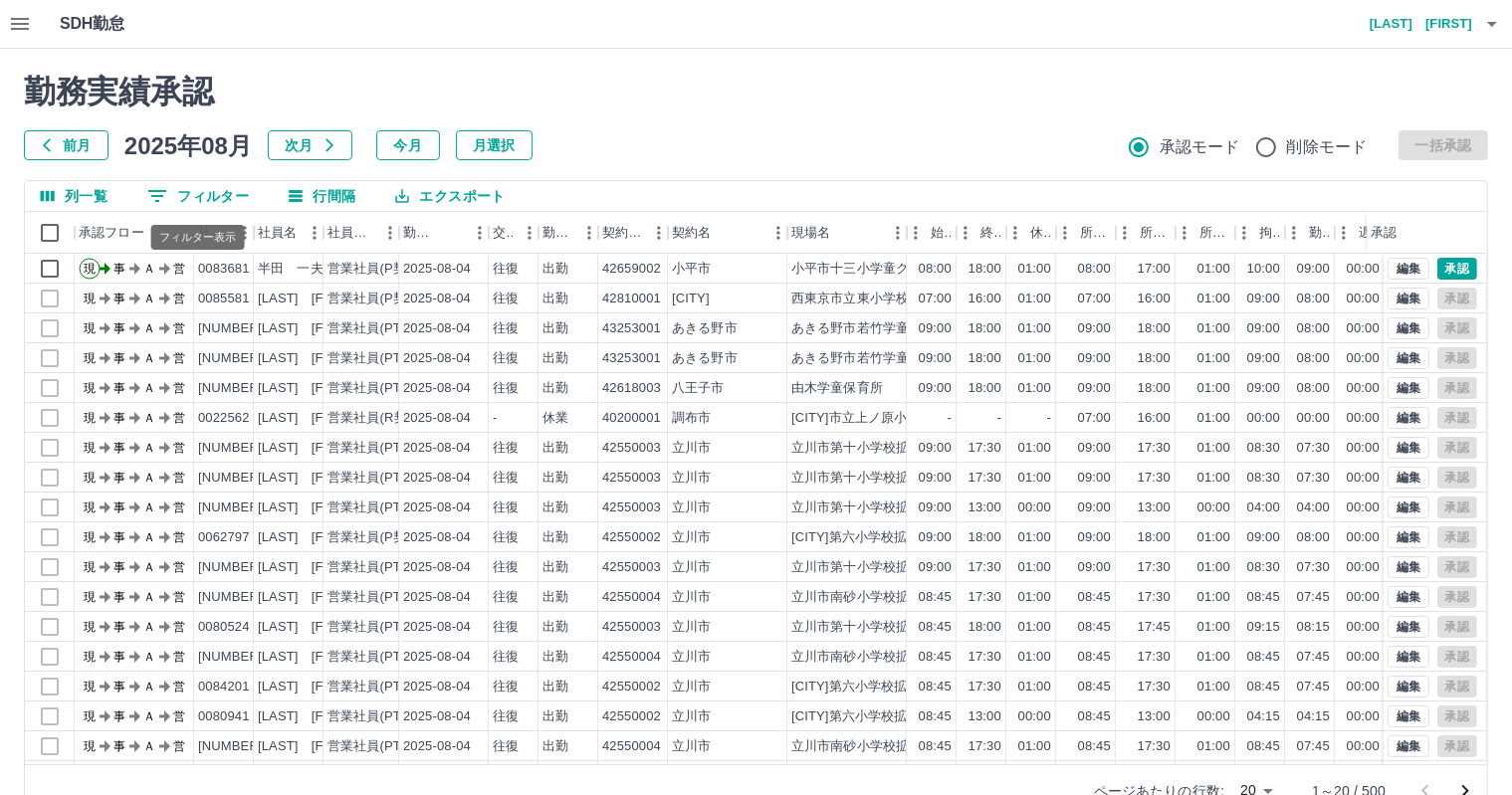 click on "0 フィルター" at bounding box center [198, 196] 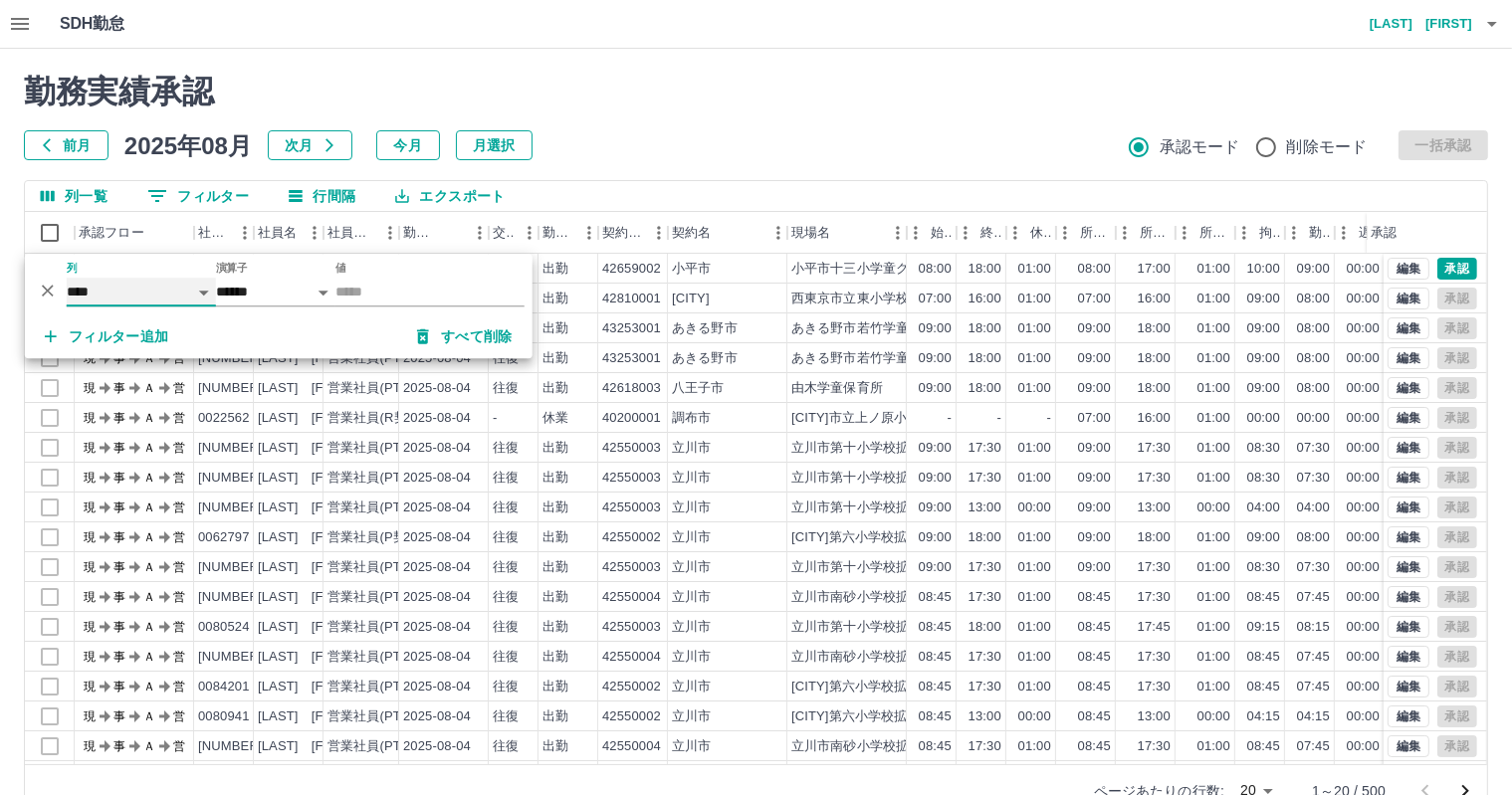 click on "**** *** **** *** *** **** ***** *** *** ** ** ** **** **** **** ** ** *** **** *****" at bounding box center [141, 292] 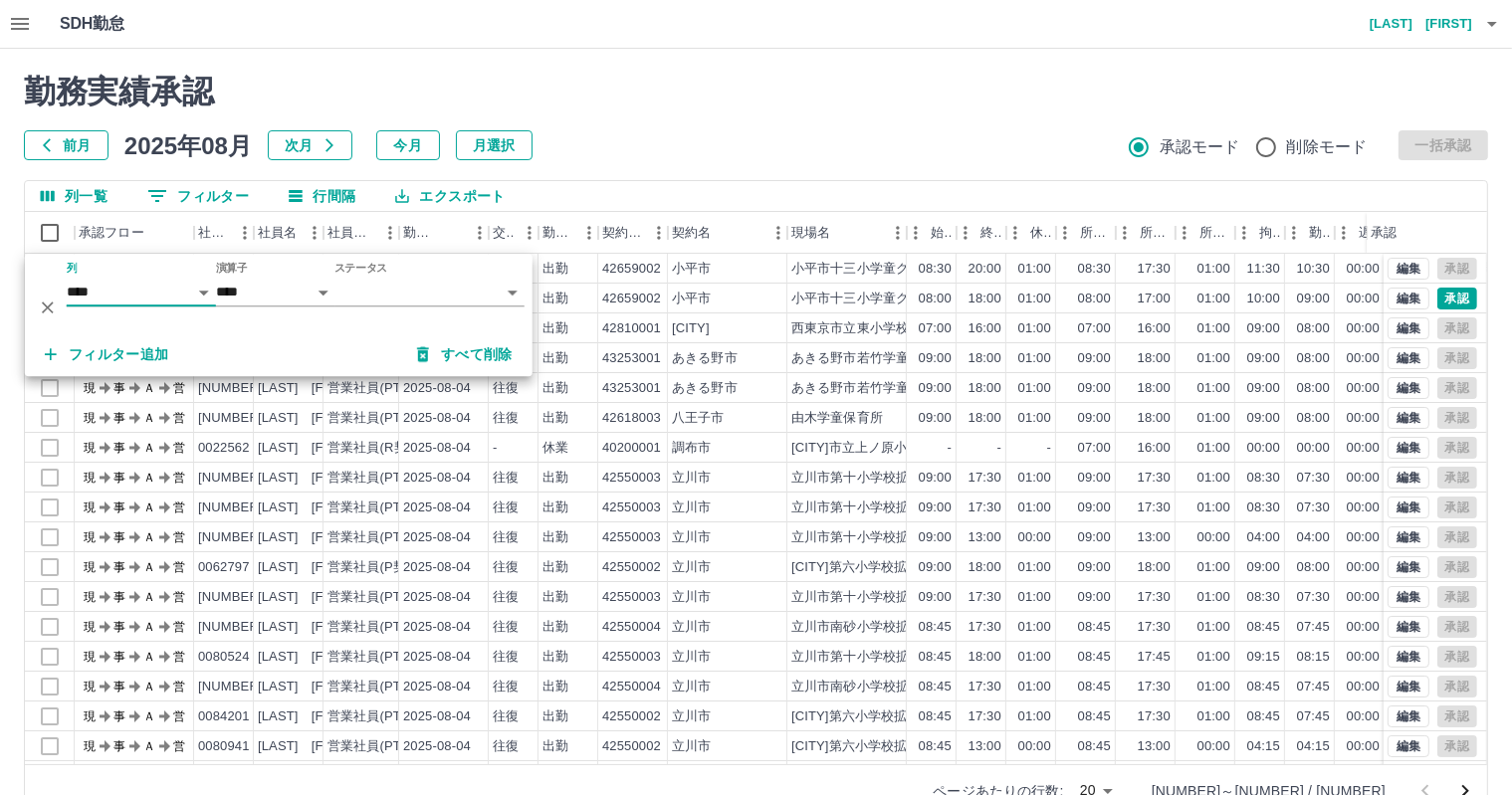 click on "SDH勤怠 [LAST]　[FIRST] 勤務実績承認 前月 2025年08月 次月 今月 月選択 承認モード 削除モード 一括承認 列一覧 フィルター 行間隔 エクスポート 承認フロー 社員番号 社員名 社員区分 勤務日 交通費 勤務区分 契約コード 契約名 現場名 始業 終業 休憩 所定開始 所定終業 所定休憩 拘束 勤務 遅刻等 コメント ステータス 承認 現 事 Ａ 営 [NUMBER] [LAST]　[FIRST] 営業社員(P契約) [DATE] 往復 出勤 [NUMBER] [CITY] [CITY]十三小学童クラブ第一 08:30 20:00 01:00 08:30 17:30 01:00 11:30 10:30 00:00 夏期育成、休憩調整 現場責任者承認待 現 事 Ａ 営 [NUMBER] [LAST]　[FIRST] 営業社員(P契約) [DATE] 往復 出勤 [NUMBER] [CITY] [CITY]十三小学童クラブ第一 08:00 18:00 01:00 08:00 17:00 01:00 10:00 09:00 00:00 事務担当者承認待 現 事 Ａ 営 [NUMBER] [LAST]　つかさ 営業社員(P契約) [DATE] 往復 出勤 [NUMBER] [CITY] -" at bounding box center [756, 420] 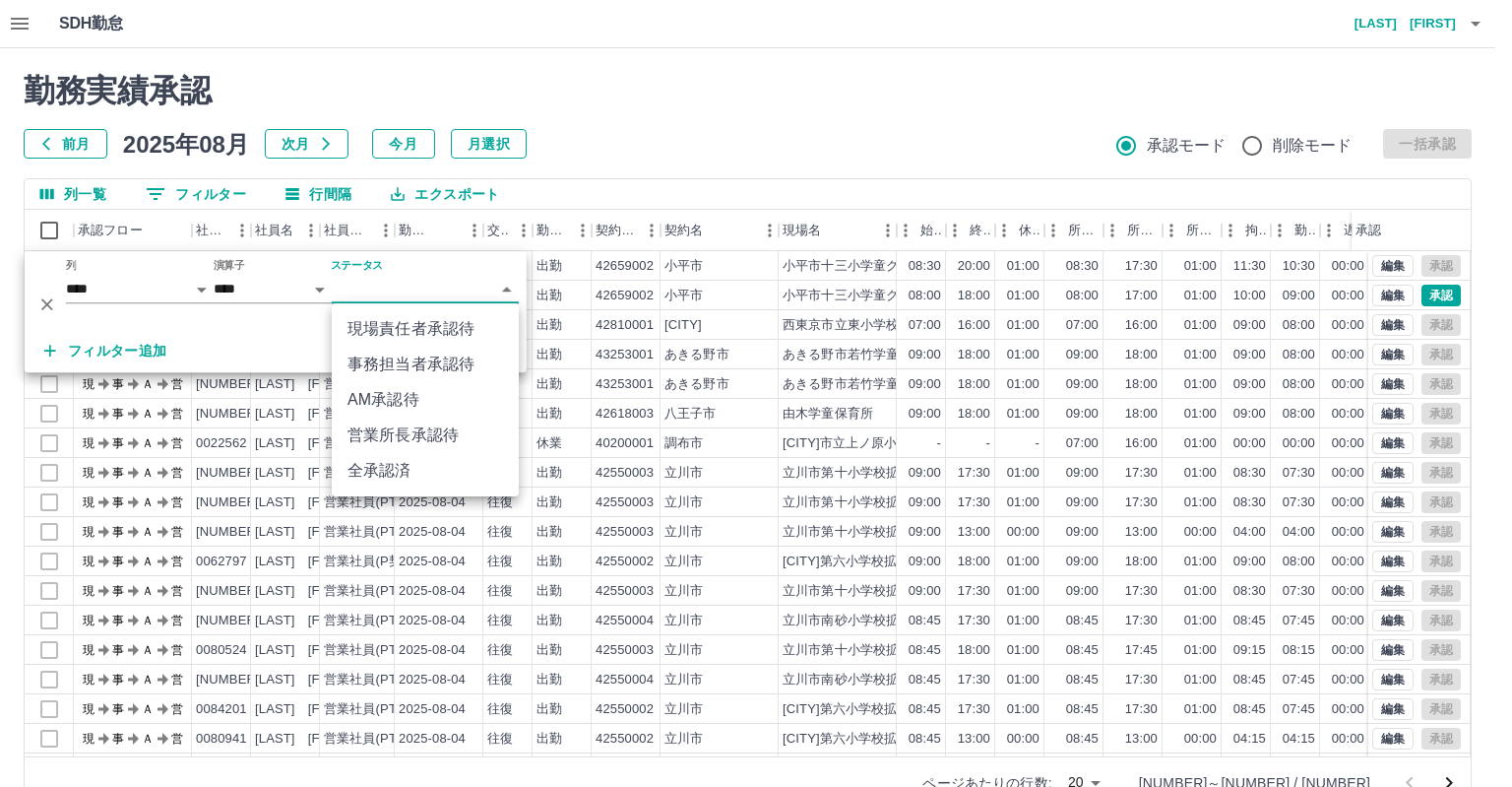 click on "事務担当者承認待" at bounding box center [425, 364] 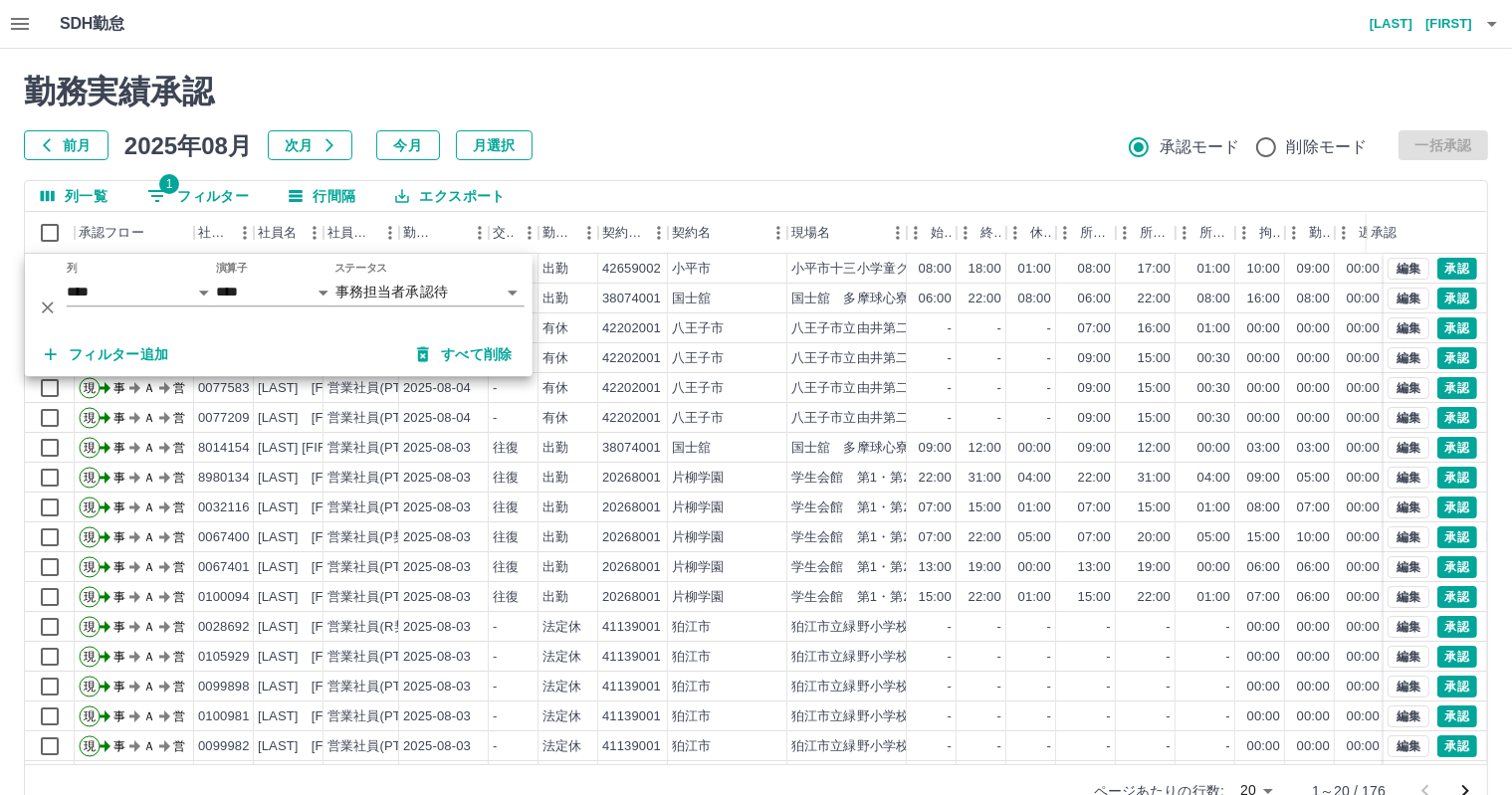 click on "フィルター追加" at bounding box center (107, 354) 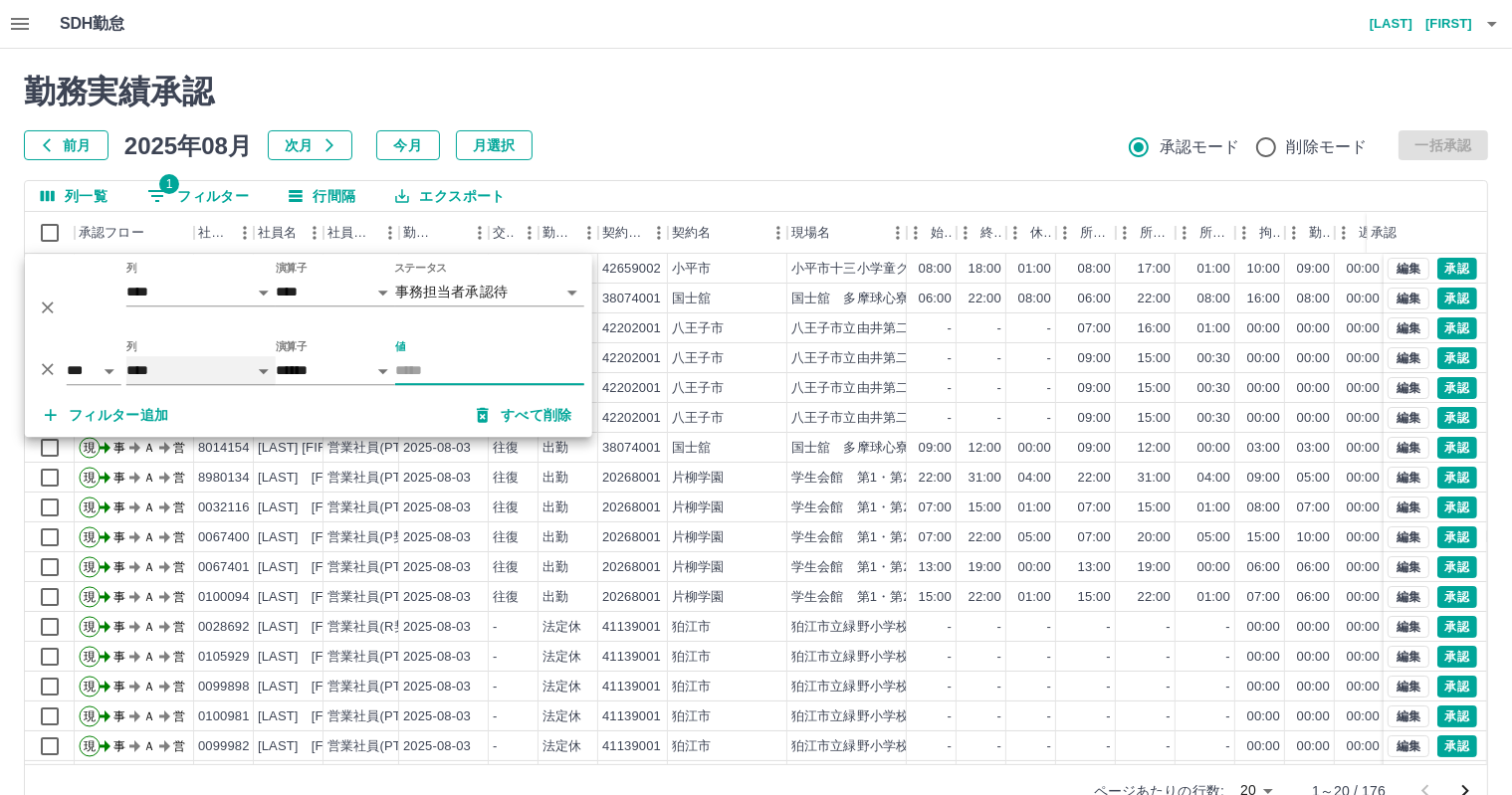 click on "**** *** **** *** *** **** ***** *** *** ** ** ** **** **** **** ** ** *** **** *****" at bounding box center [201, 370] 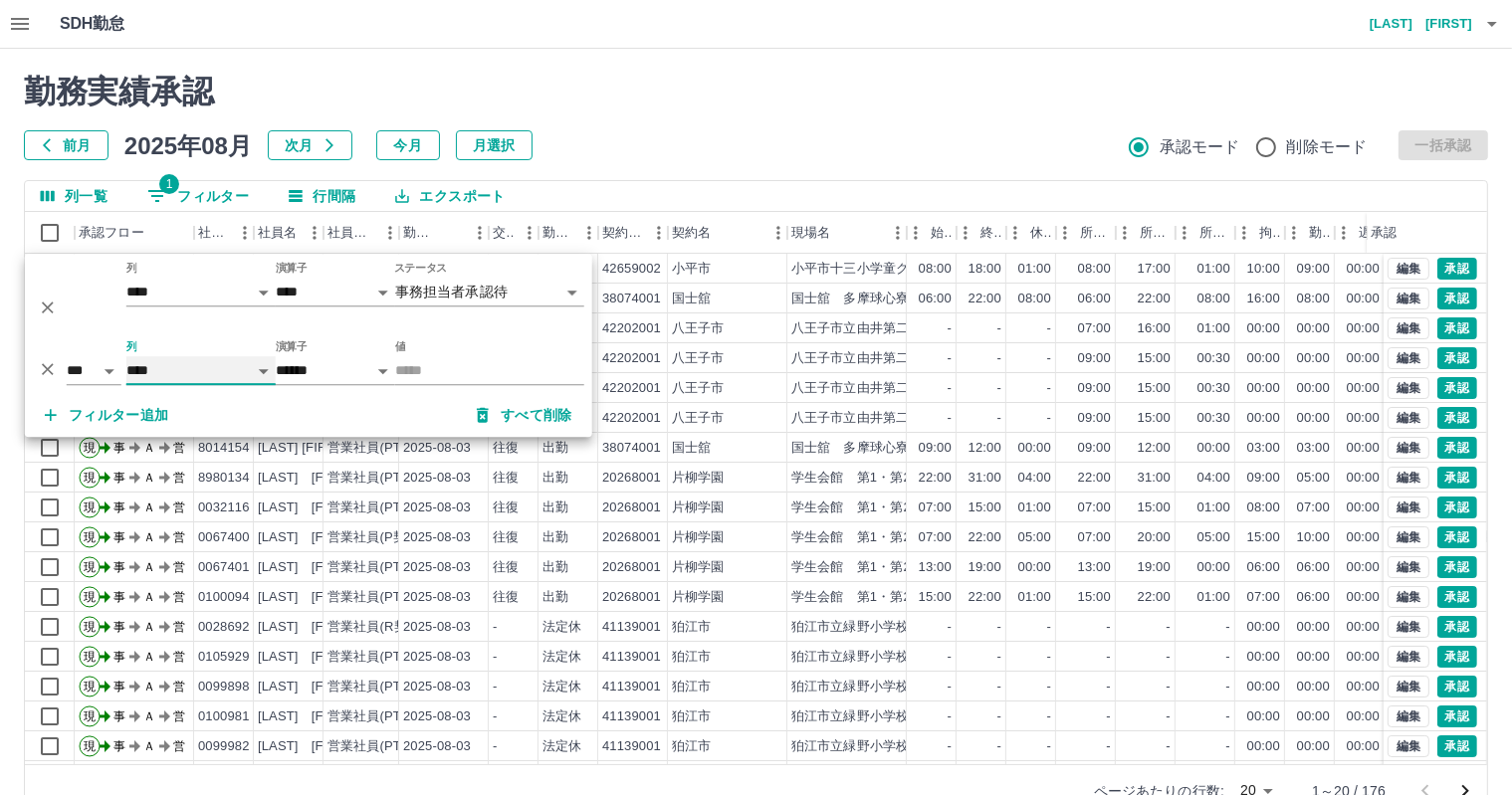 click on "**** *** **** *** *** **** ***** *** *** ** ** ** **** **** **** ** ** *** **** *****" at bounding box center [201, 370] 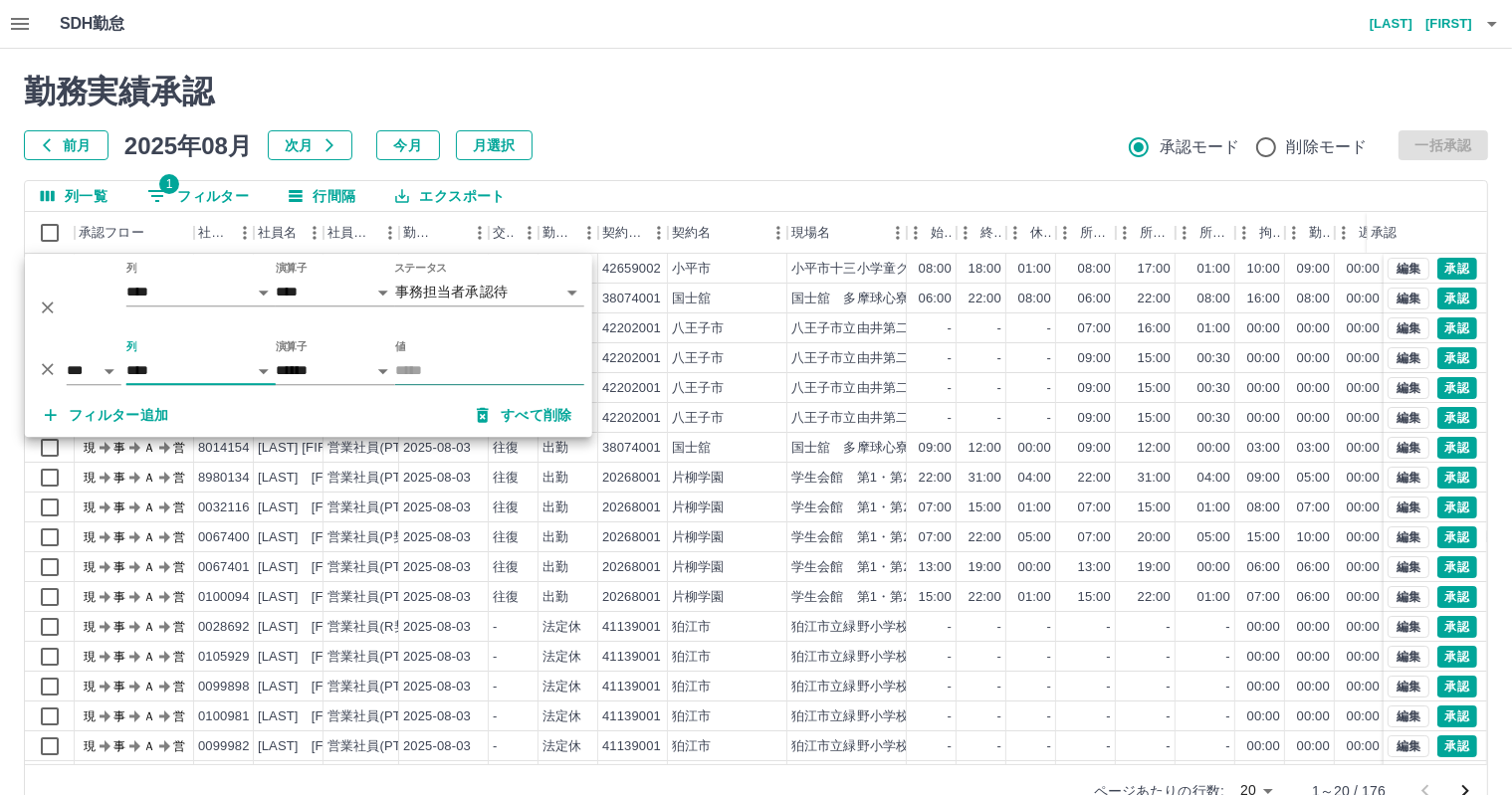 click on "値" at bounding box center (490, 370) 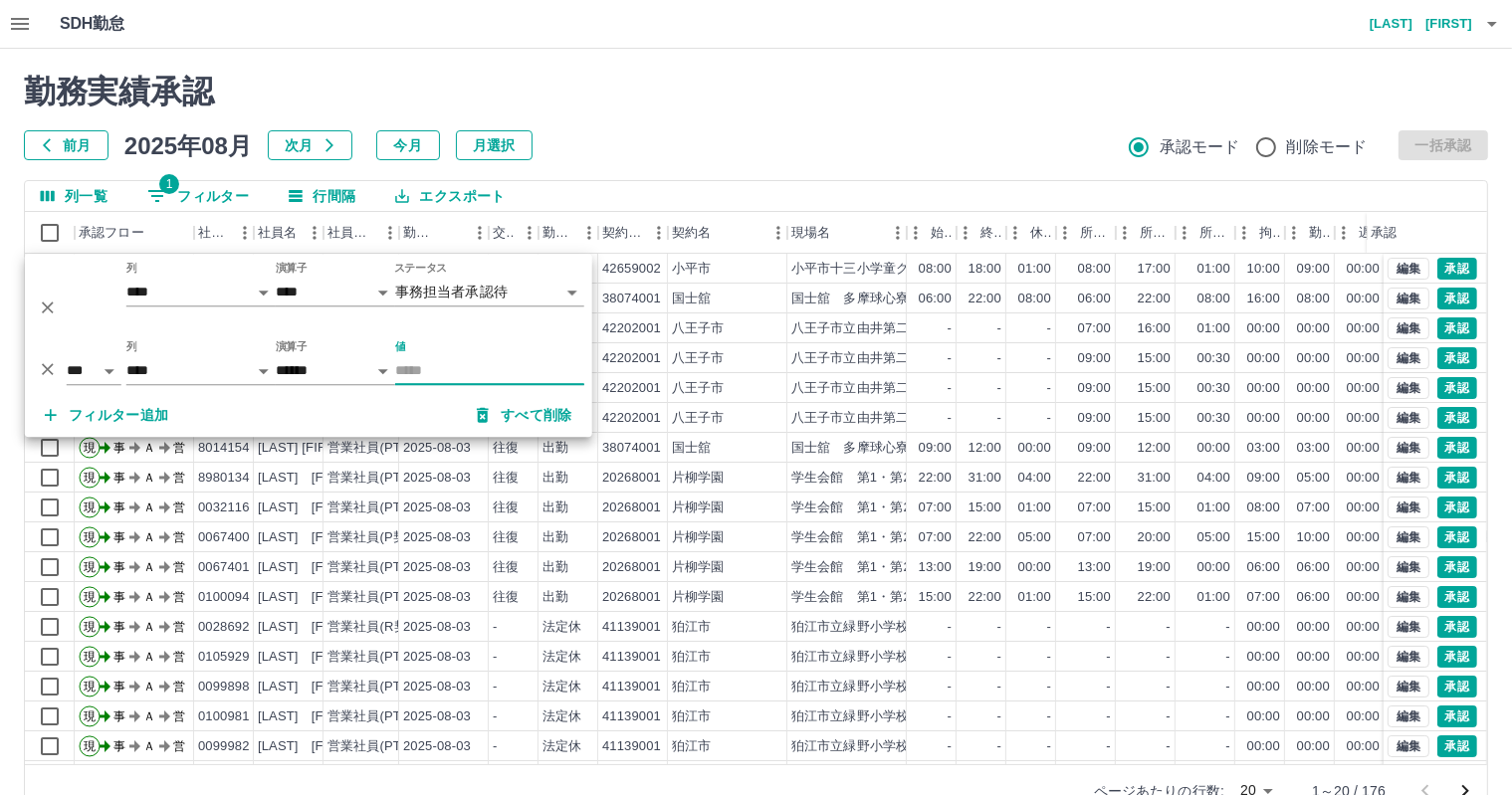 type on "********" 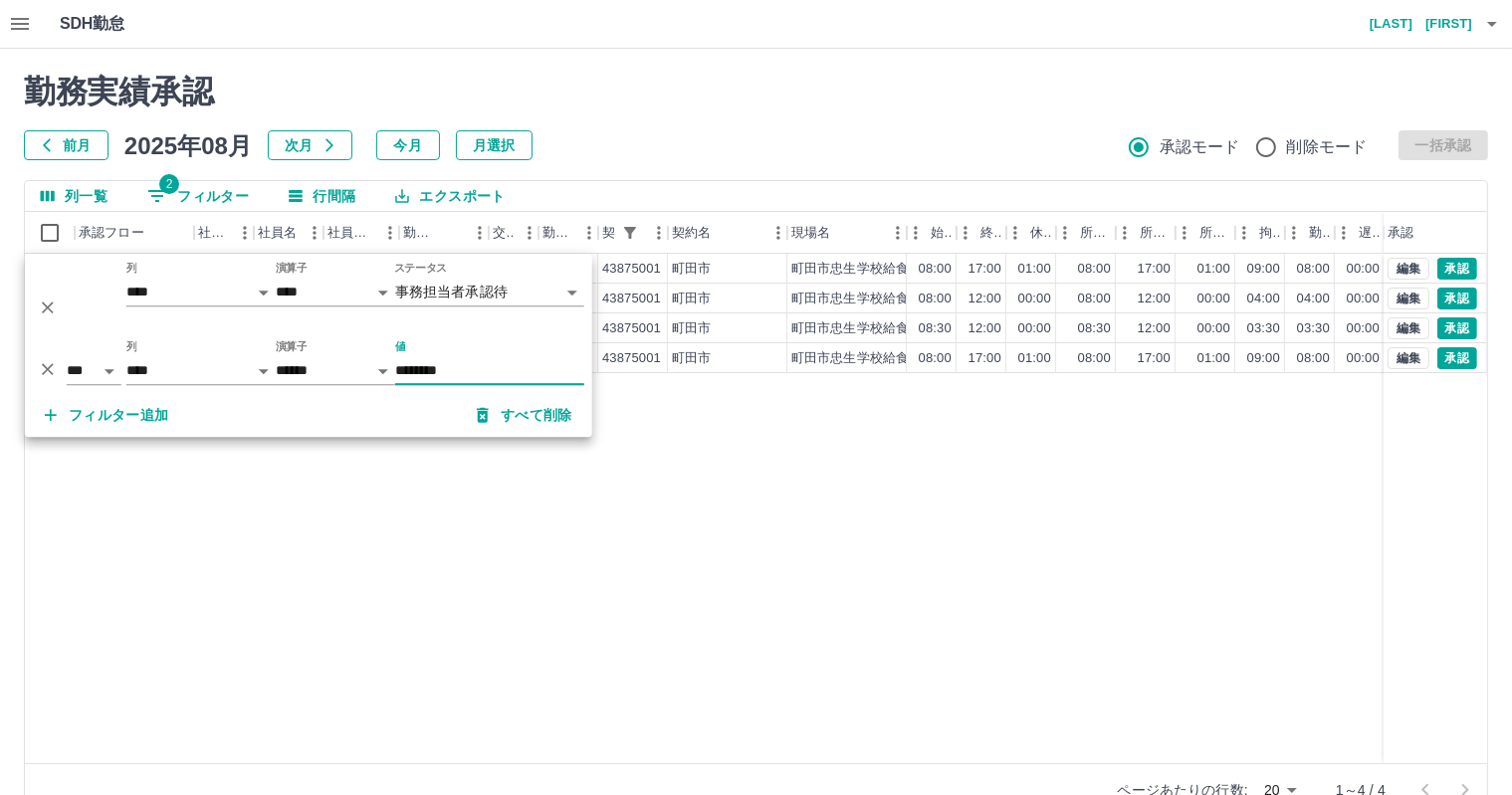 click on "現 事 Ａ 営 [NUMBER] [LAST]　[FIRST] 営業社員(P契約) [DATE] 往復 出勤 [NUMBER] [CITY] [CITY]忠生学校給食センター 08:00 17:00 01:00 08:00 17:00 01:00 09:00 08:00 00:00 事務担当者承認待 現 事 Ａ 営 [NUMBER] [LAST]　[FIRST] 営業社員(PT契約) [DATE] 往復 出勤 [NUMBER] [CITY] [CITY]忠生学校給食センター 08:00 12:00 00:00 08:00 12:00 00:00 04:00 04:00 00:00 事務担当者承認待 現 事 Ａ 営 [NUMBER] [LAST]　[FIRST] 営業社員(PT契約) [DATE] 往復 出勤 [NUMBER] [CITY] [CITY]忠生学校給食センター 08:30 12:00 00:00 08:30 12:00 00:00 03:30 03:30 00:00 事務担当者承認待 現 事 Ａ 営 [NUMBER] [LAST]　[FIRST] 営業社員(P契約) [DATE] 往復 出勤 [NUMBER] [CITY] [CITY]忠生学校給食センター 08:00 17:00 01:00 08:00 17:00 01:00 09:00 08:00 00:00 事務担当者承認待 編集 承認 編集 承認 編集 承認 編集 承認" at bounding box center (894, 508) 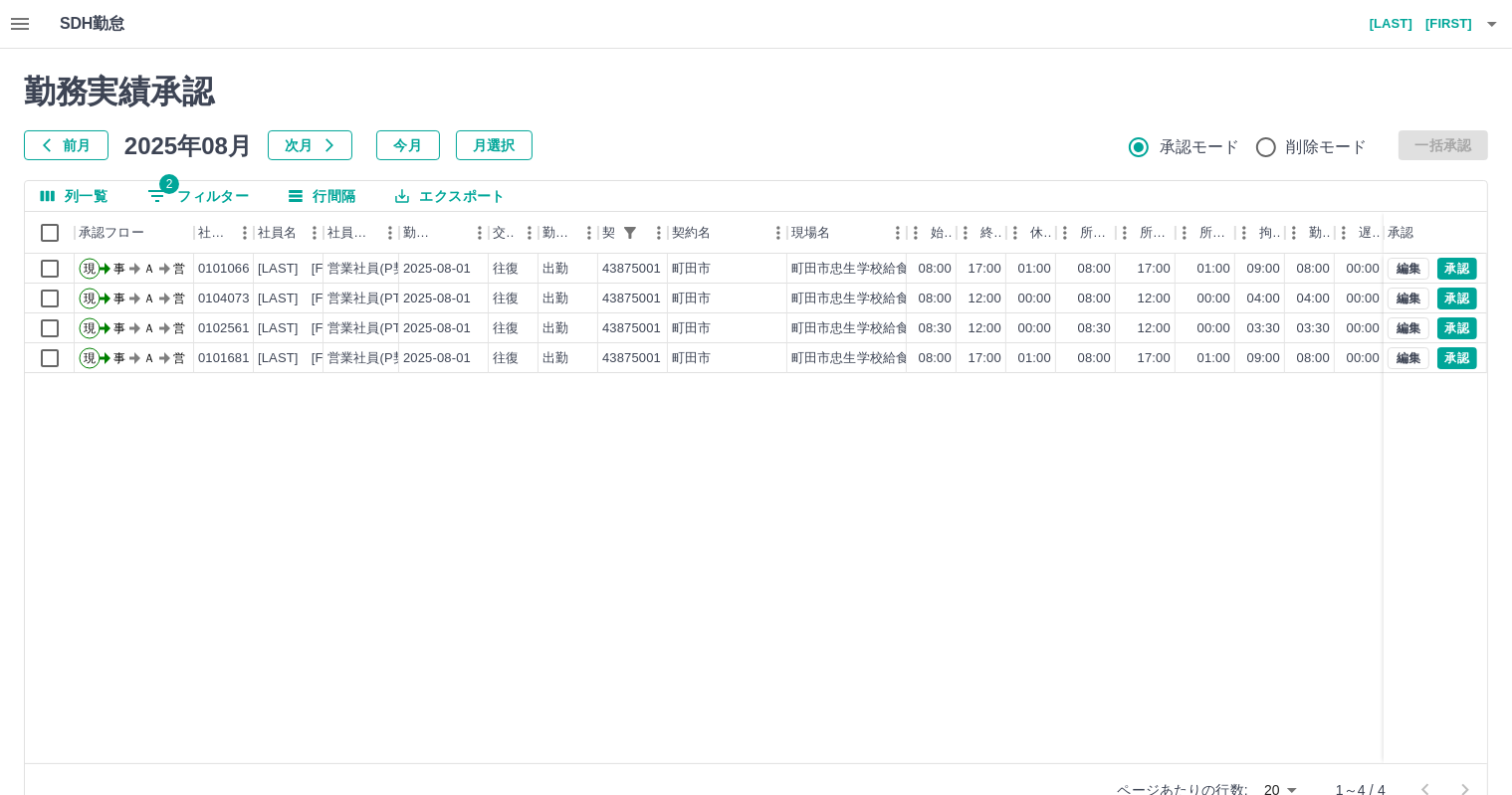 click on "前月 2025年08月 次月 今月 月選択 承認モード 削除モード 一括承認" at bounding box center (756, 145) 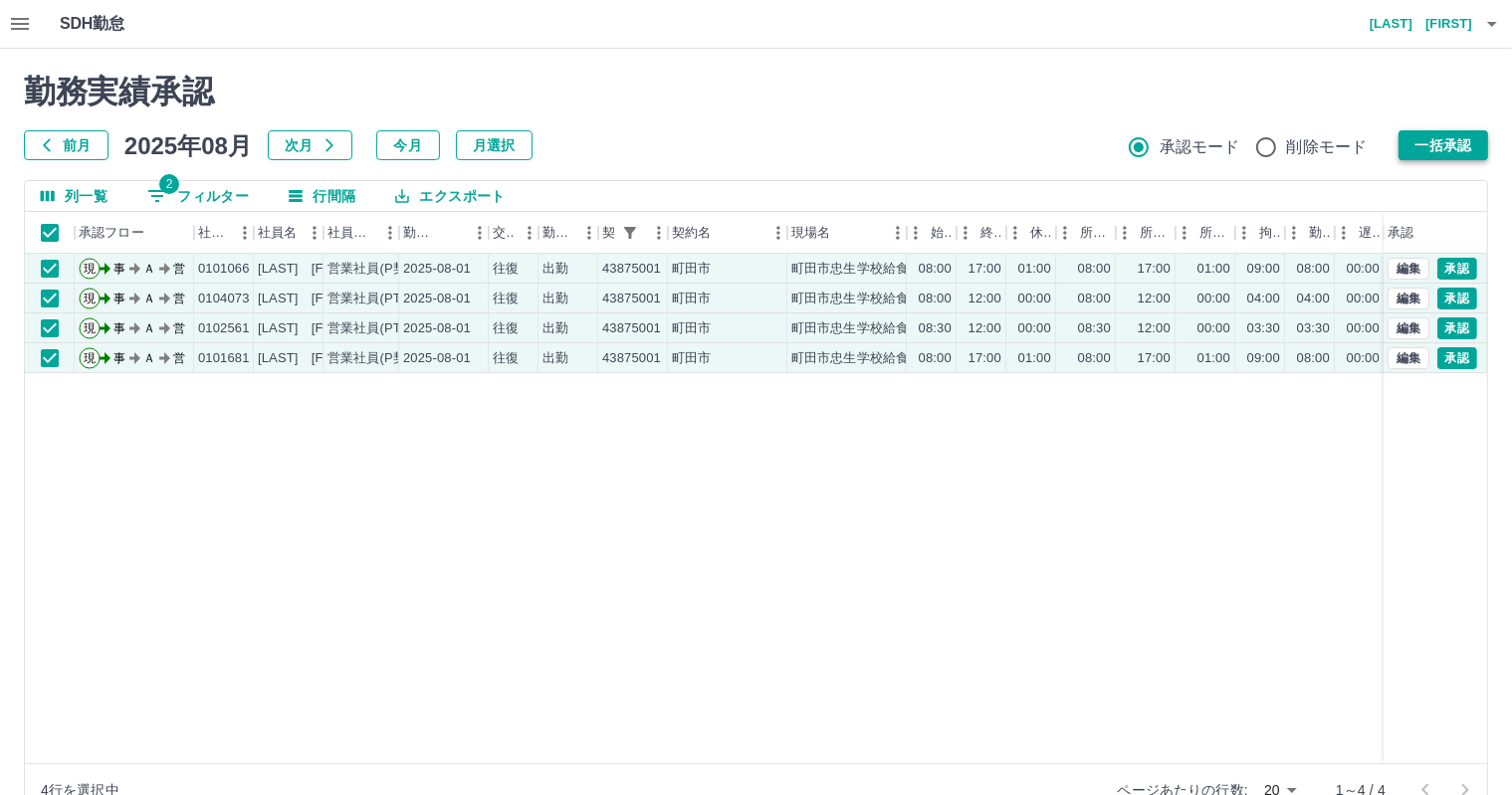 click on "一括承認" at bounding box center (1443, 145) 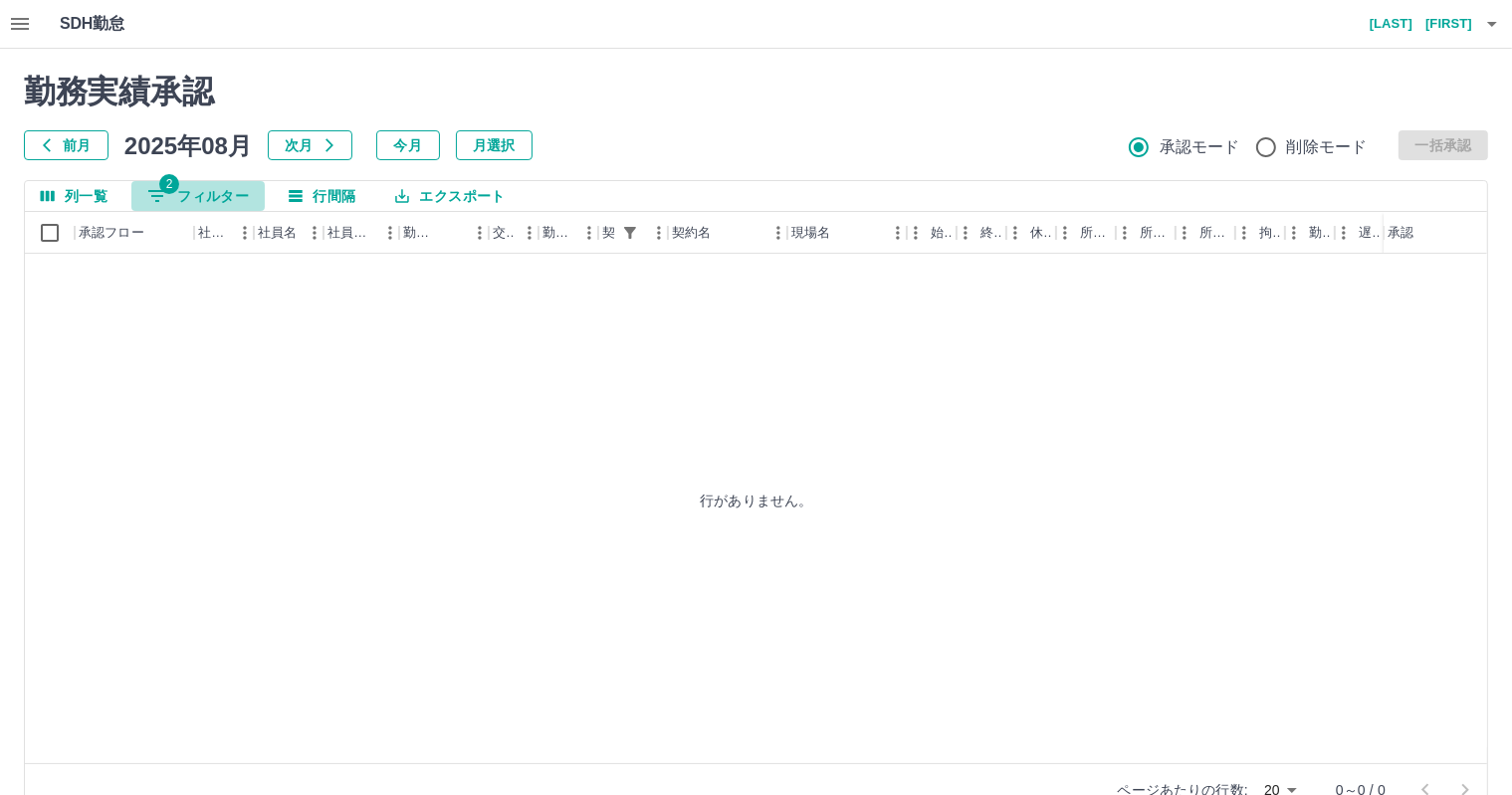 click 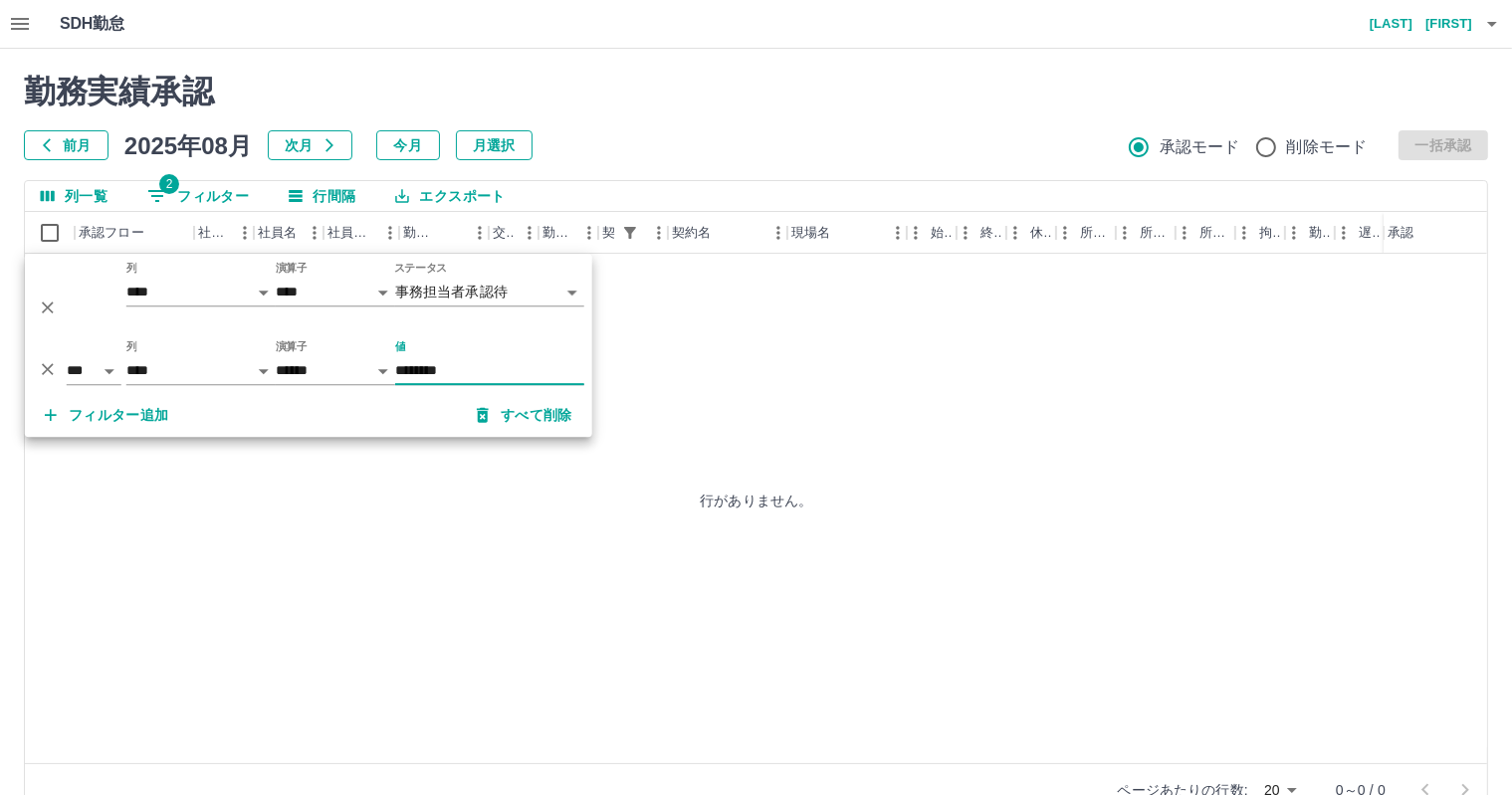 type on "********" 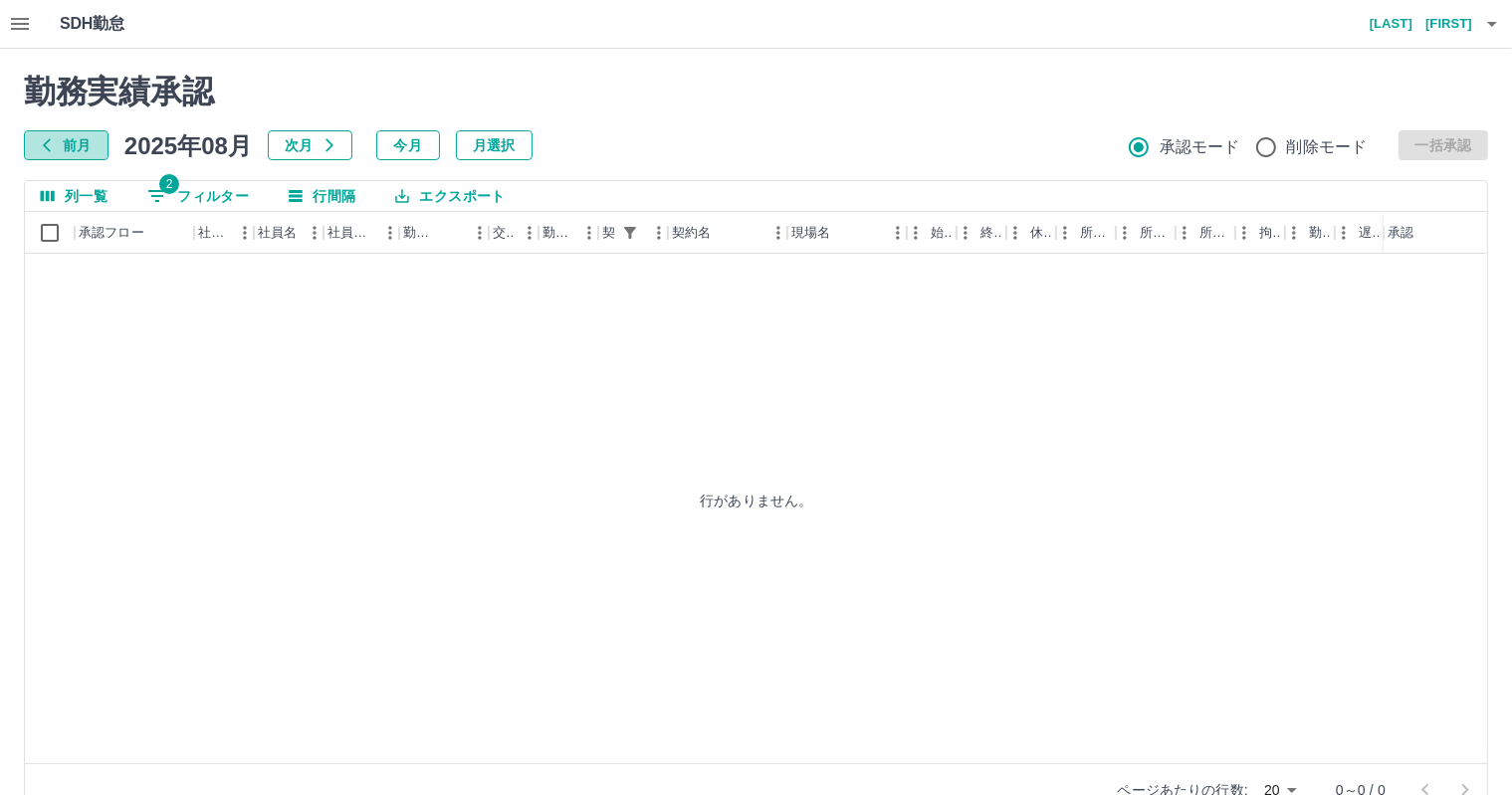 click on "前月" at bounding box center (66, 145) 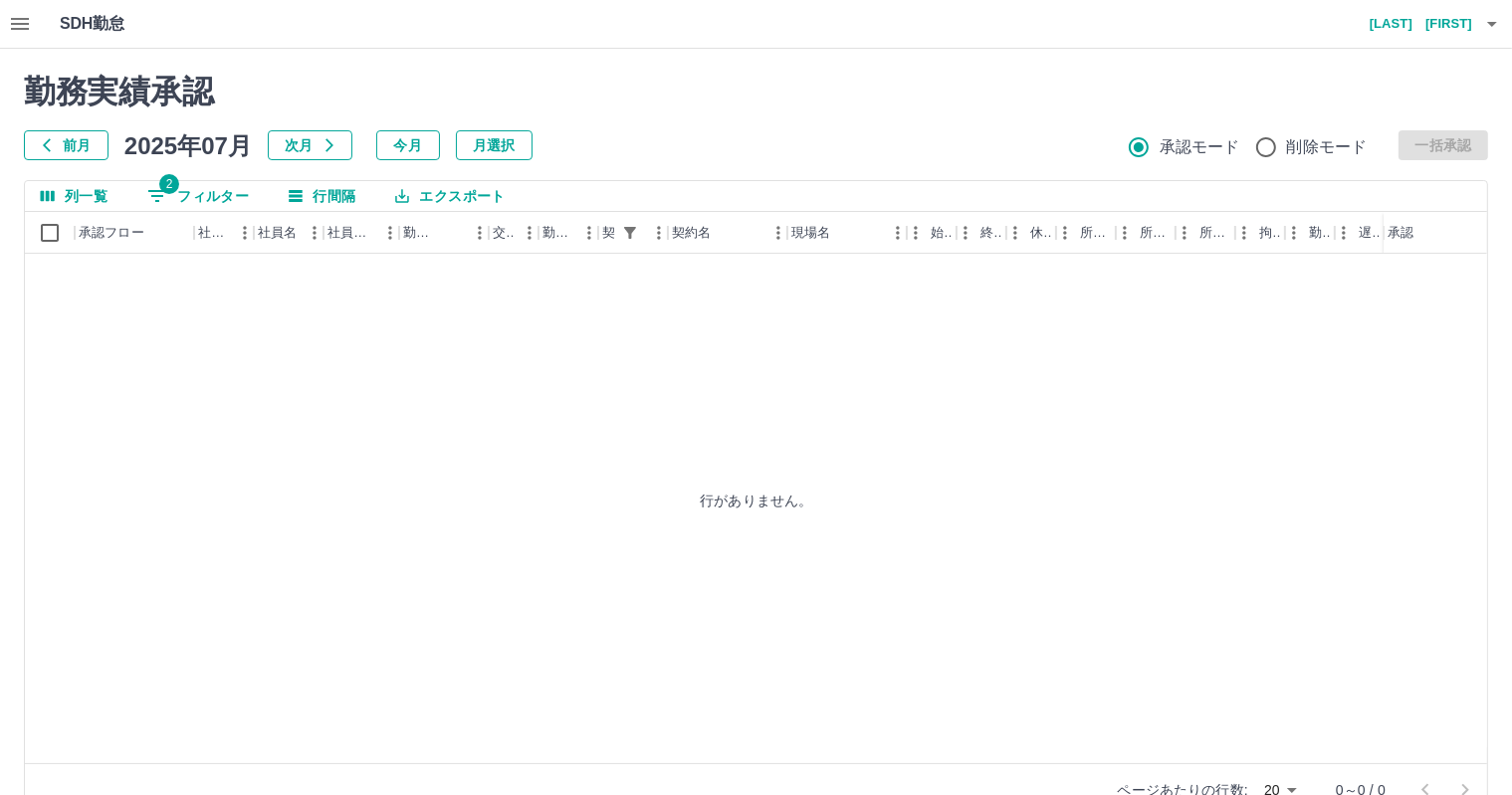 click on "2 フィルター" at bounding box center [198, 196] 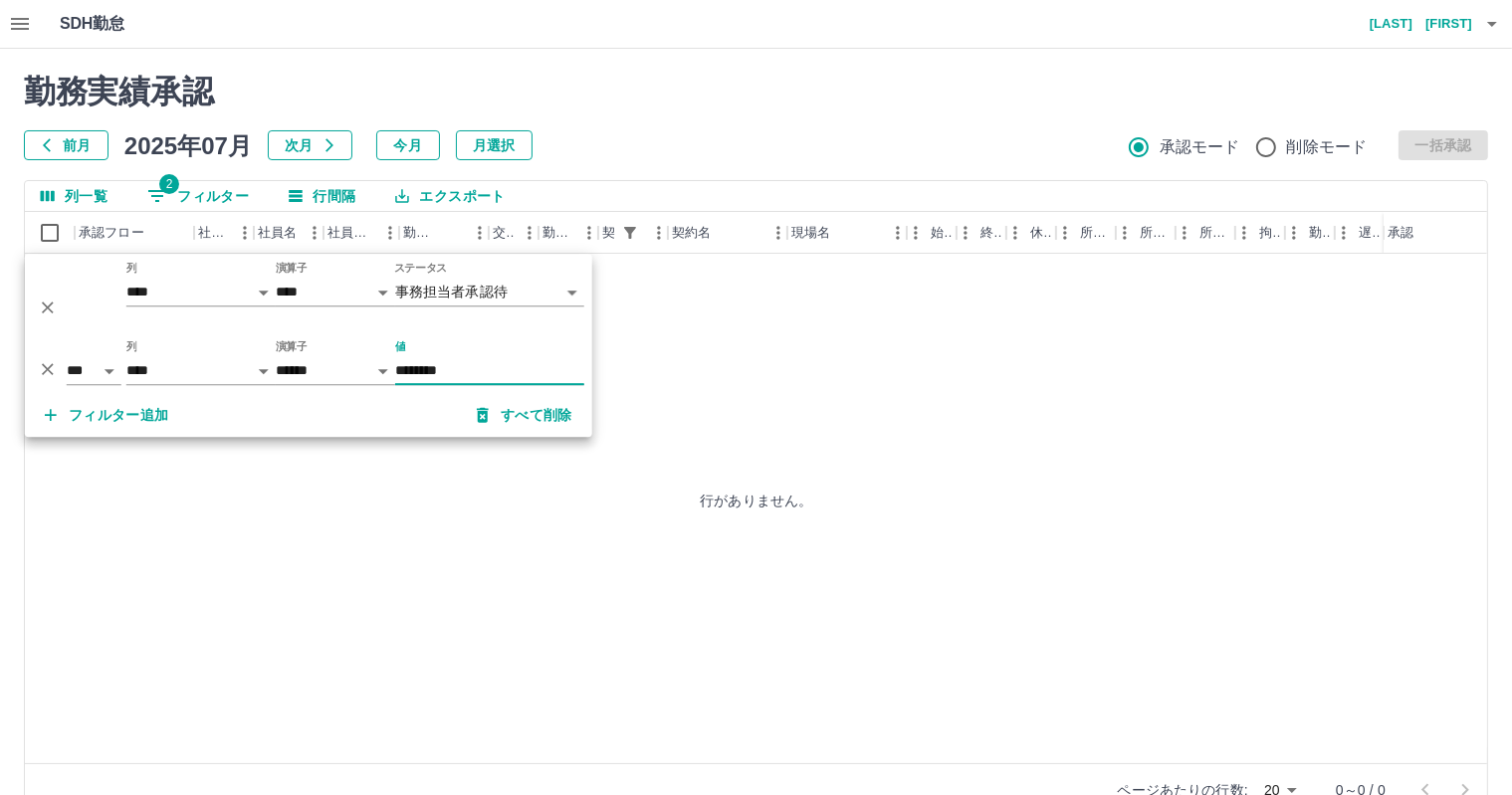 click on "行がありません。" at bounding box center [756, 500] 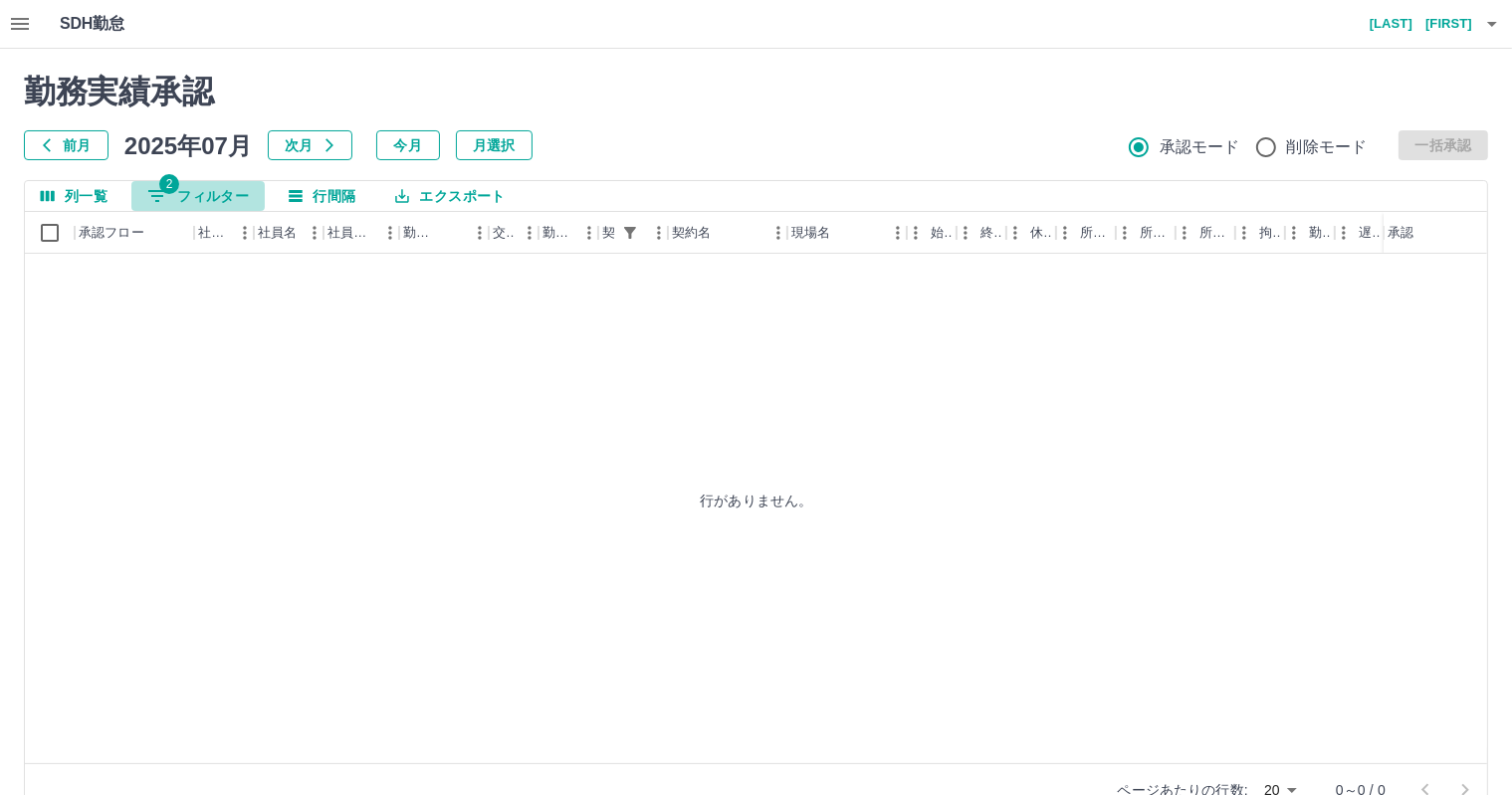 click 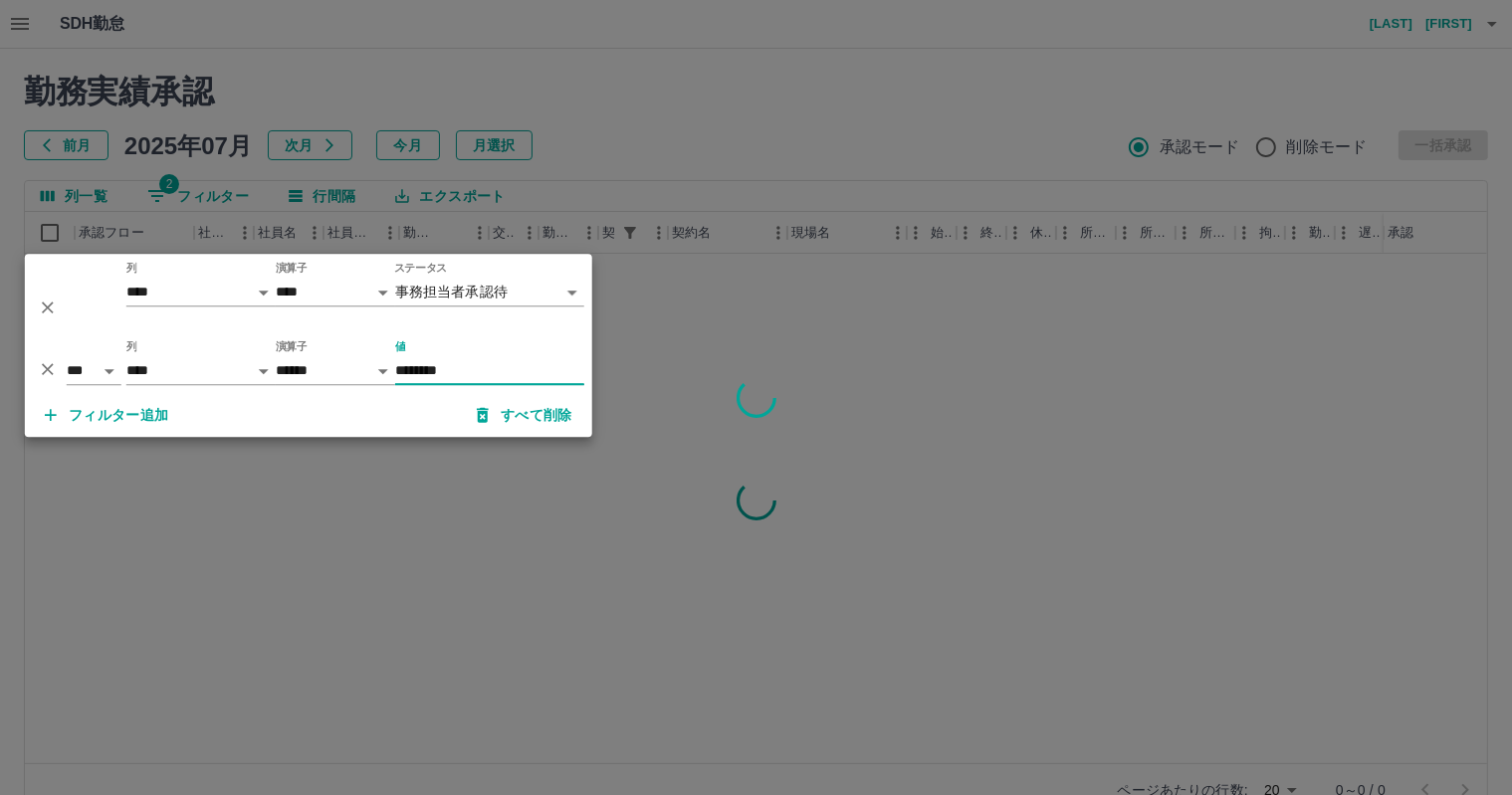 type on "********" 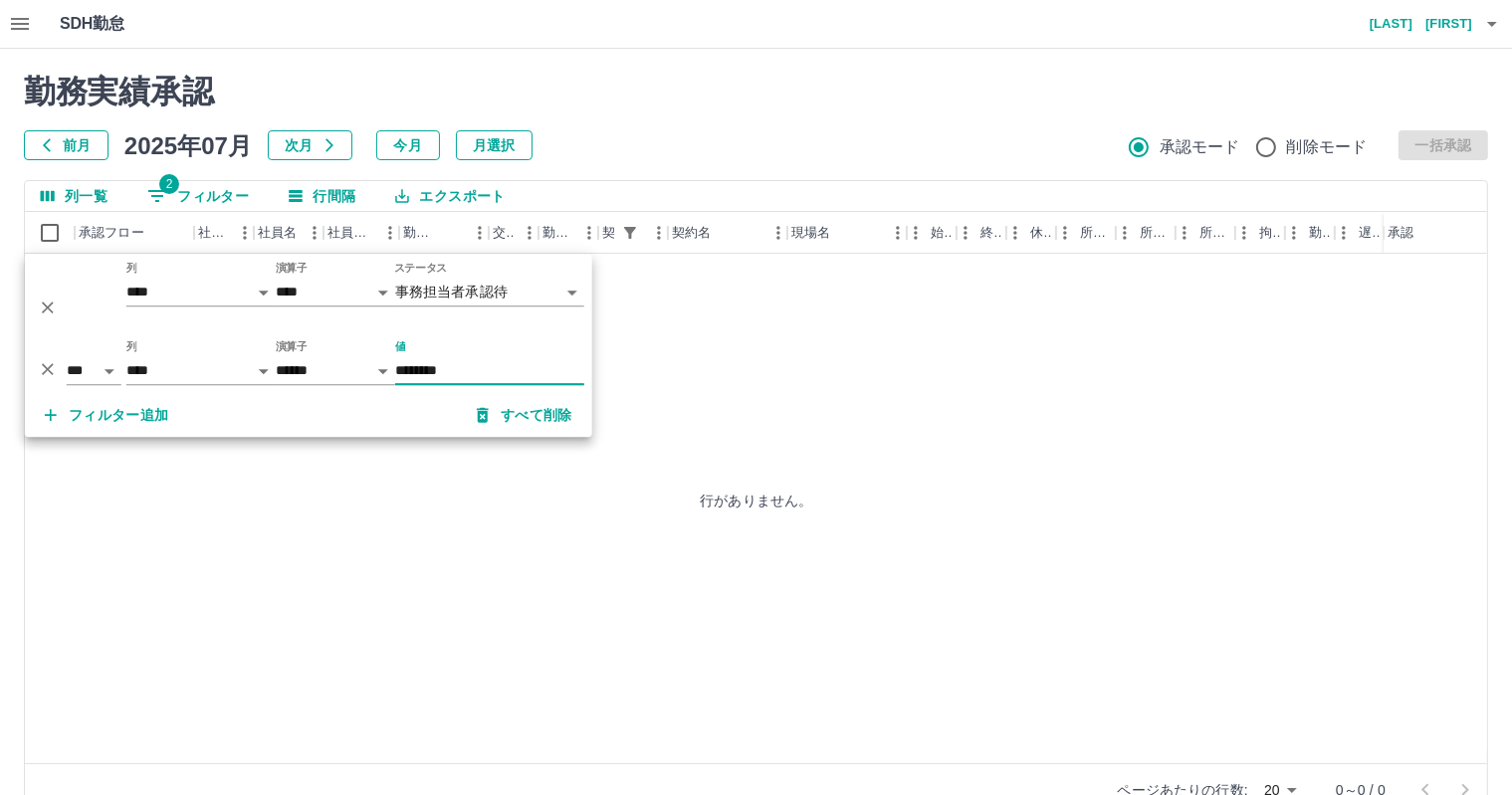 click on "行がありません。" at bounding box center (756, 500) 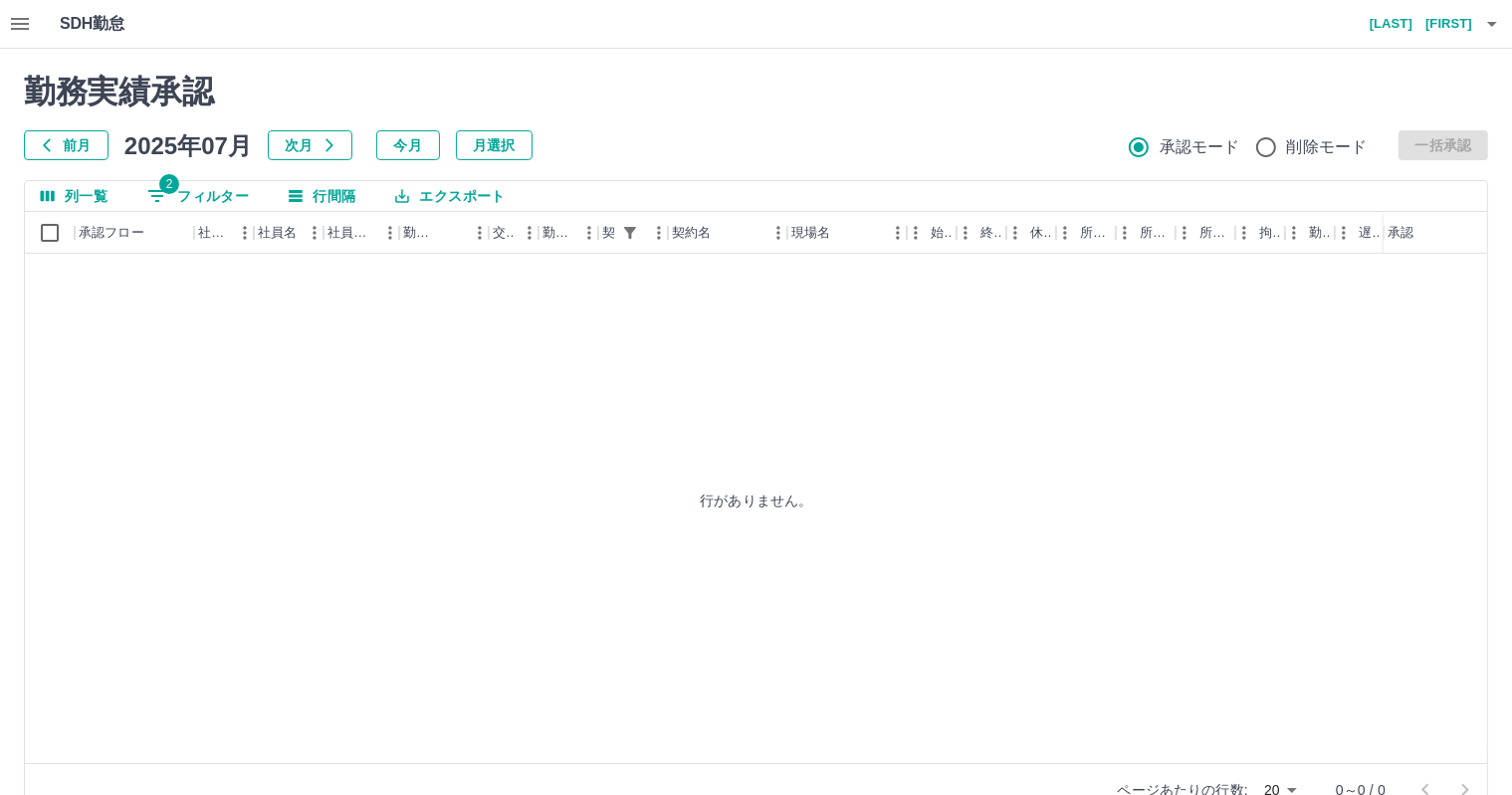 drag, startPoint x: 619, startPoint y: 405, endPoint x: 362, endPoint y: 329, distance: 268.00187 